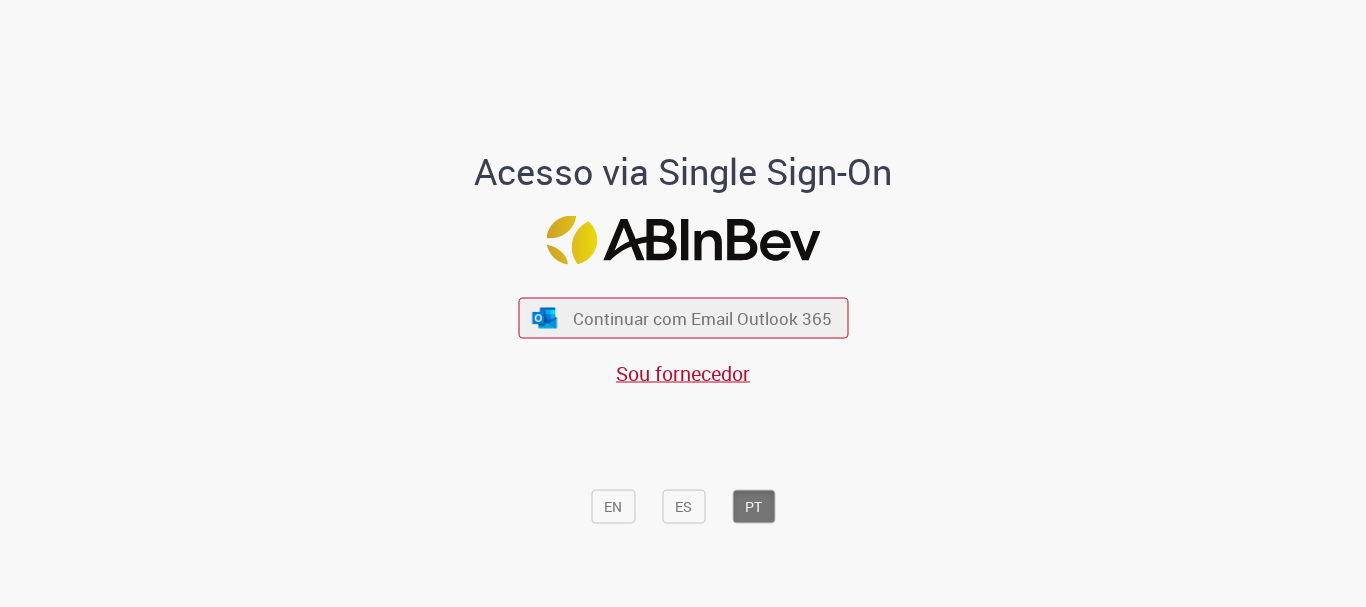 scroll, scrollTop: 0, scrollLeft: 0, axis: both 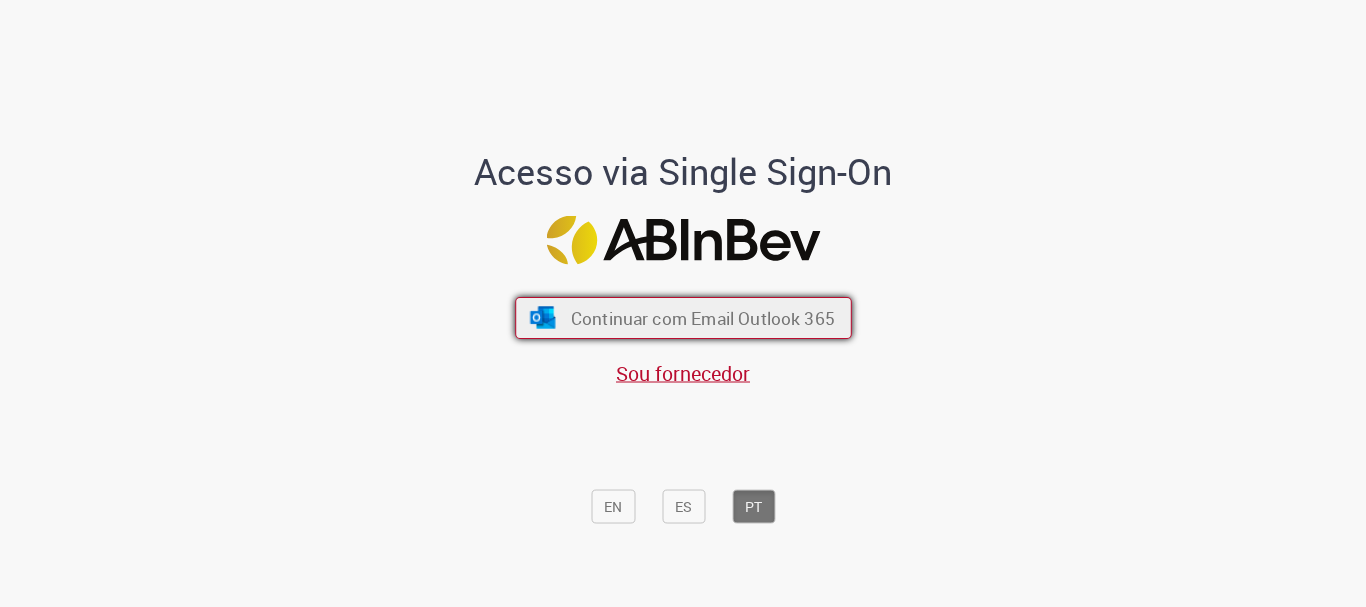click on "Continuar com Email Outlook 365" at bounding box center (702, 318) 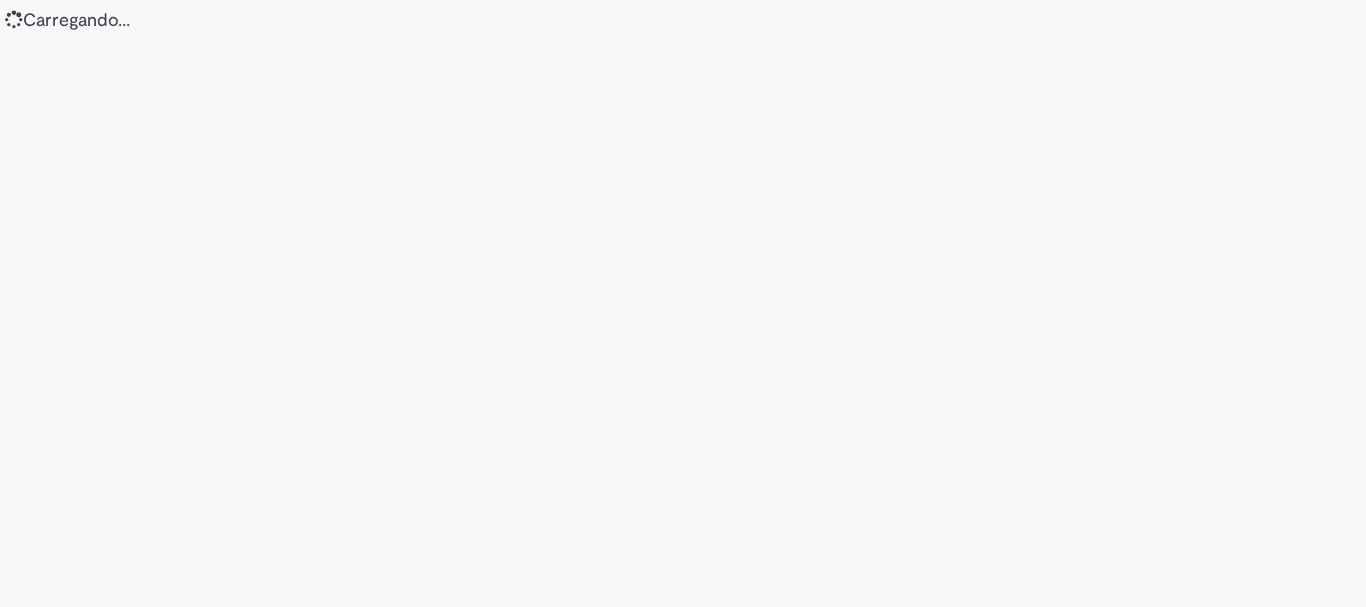 scroll, scrollTop: 0, scrollLeft: 0, axis: both 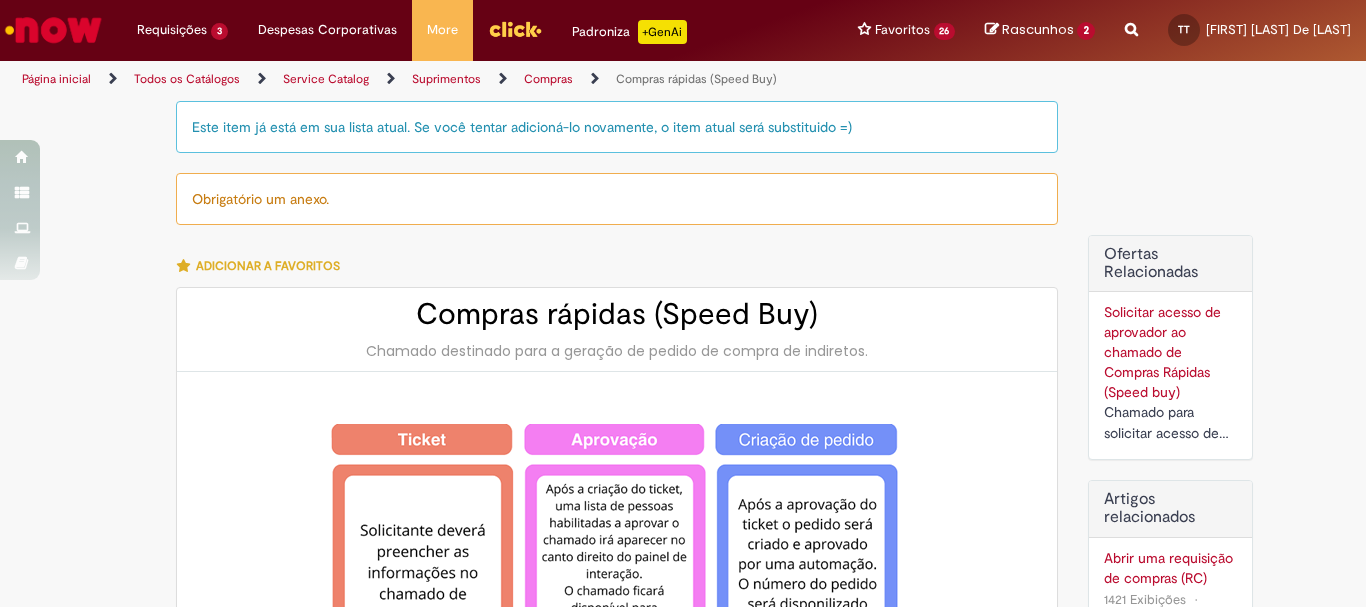 type on "********" 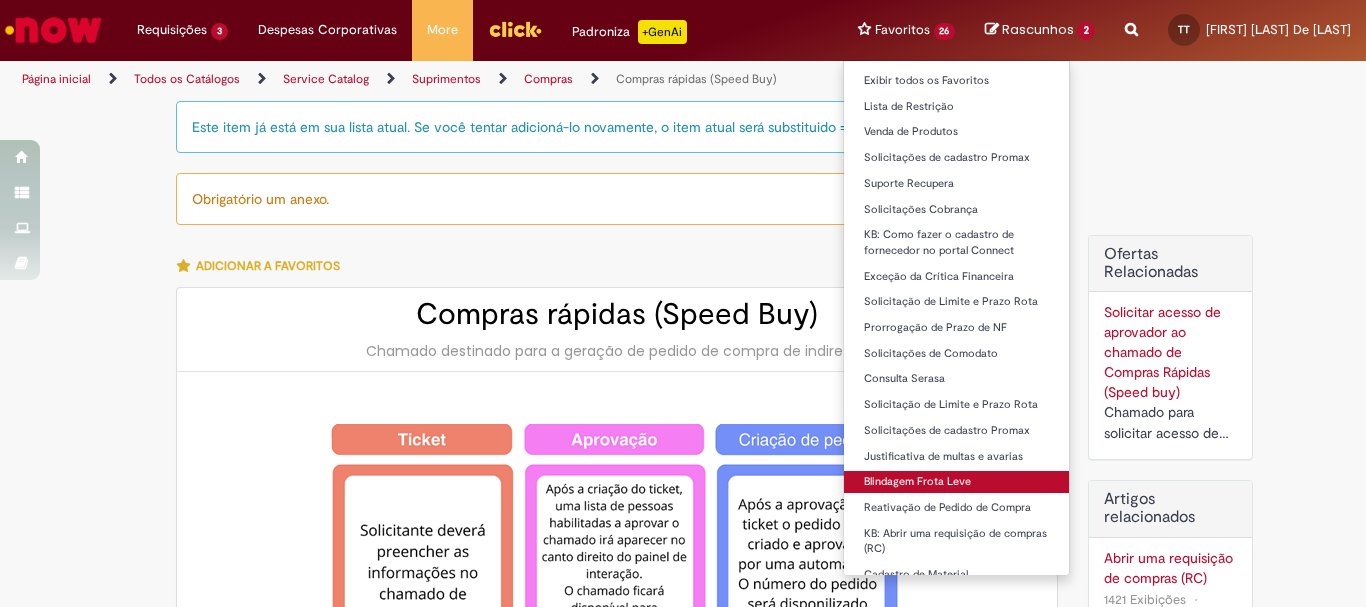 click on "Blindagem Frota Leve" at bounding box center (957, 482) 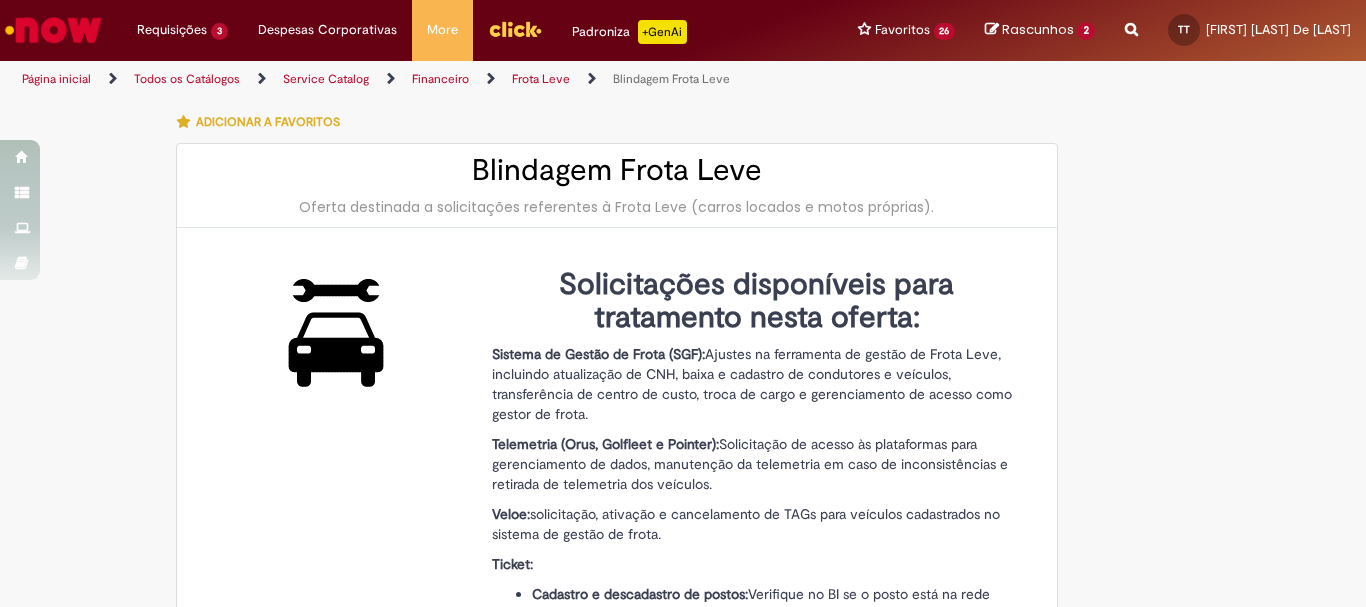 type on "********" 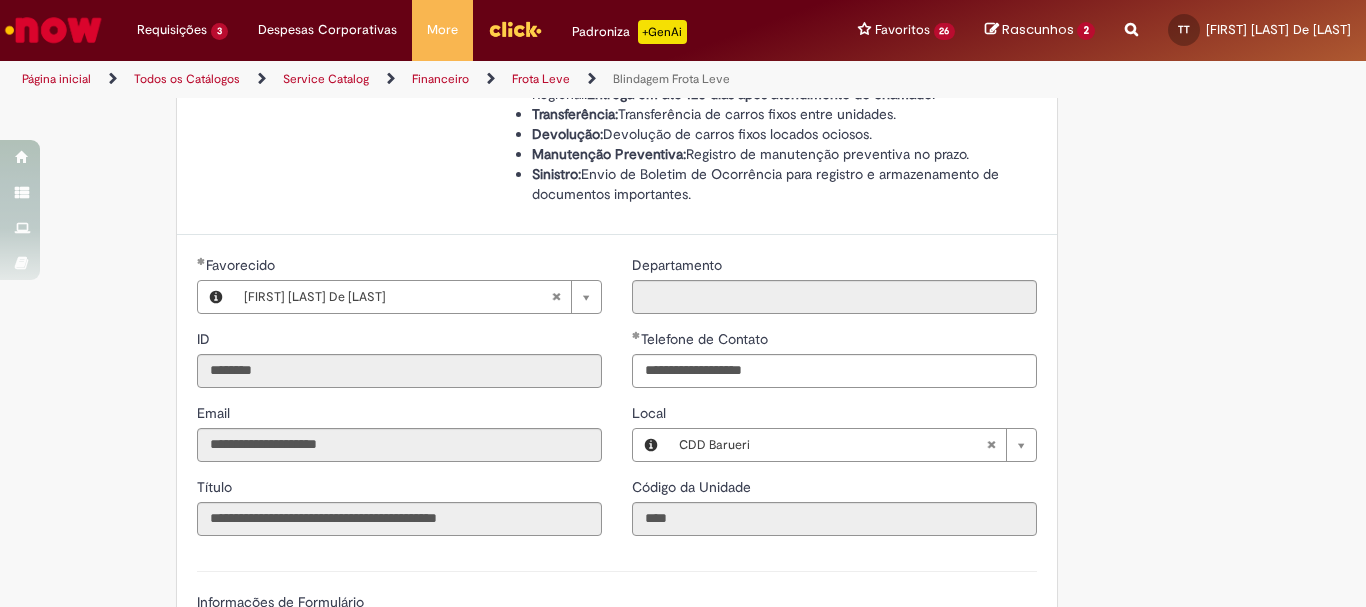 scroll, scrollTop: 1100, scrollLeft: 0, axis: vertical 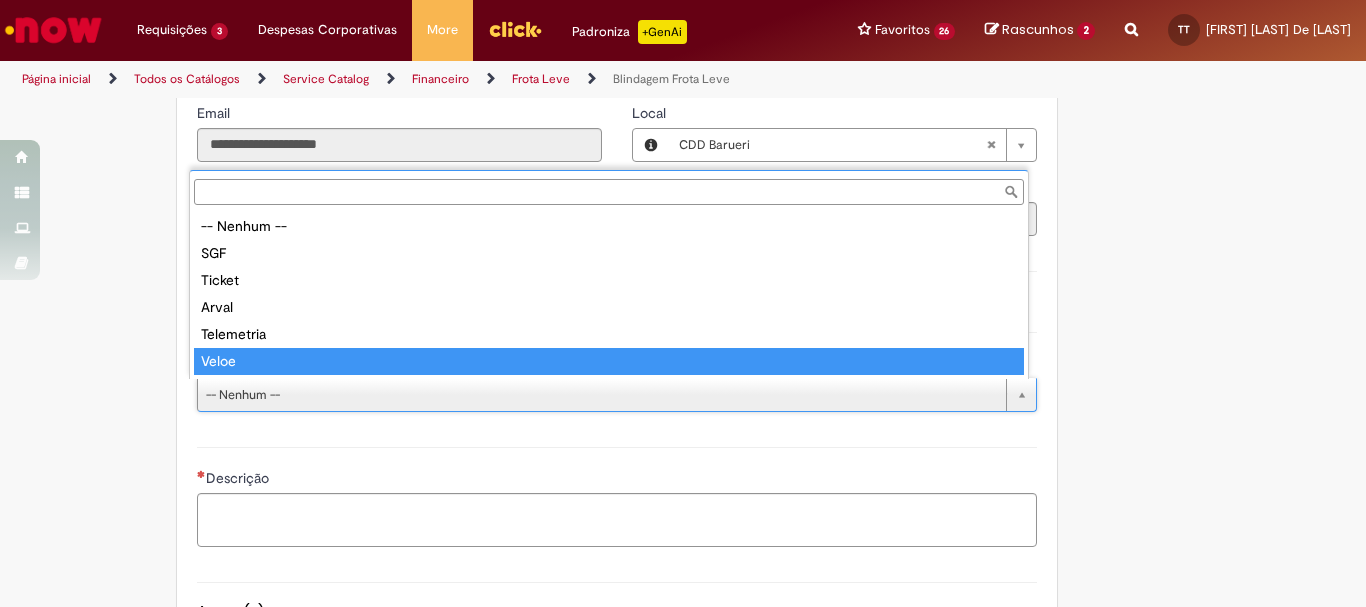 type on "*****" 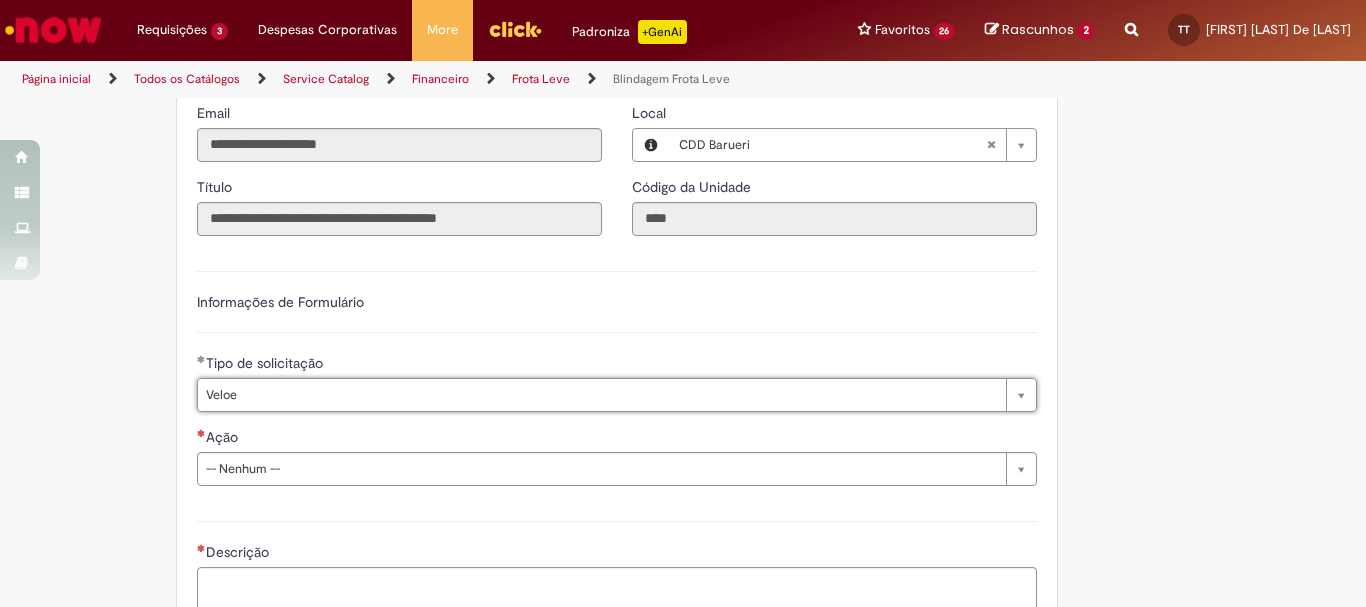 scroll, scrollTop: 1300, scrollLeft: 0, axis: vertical 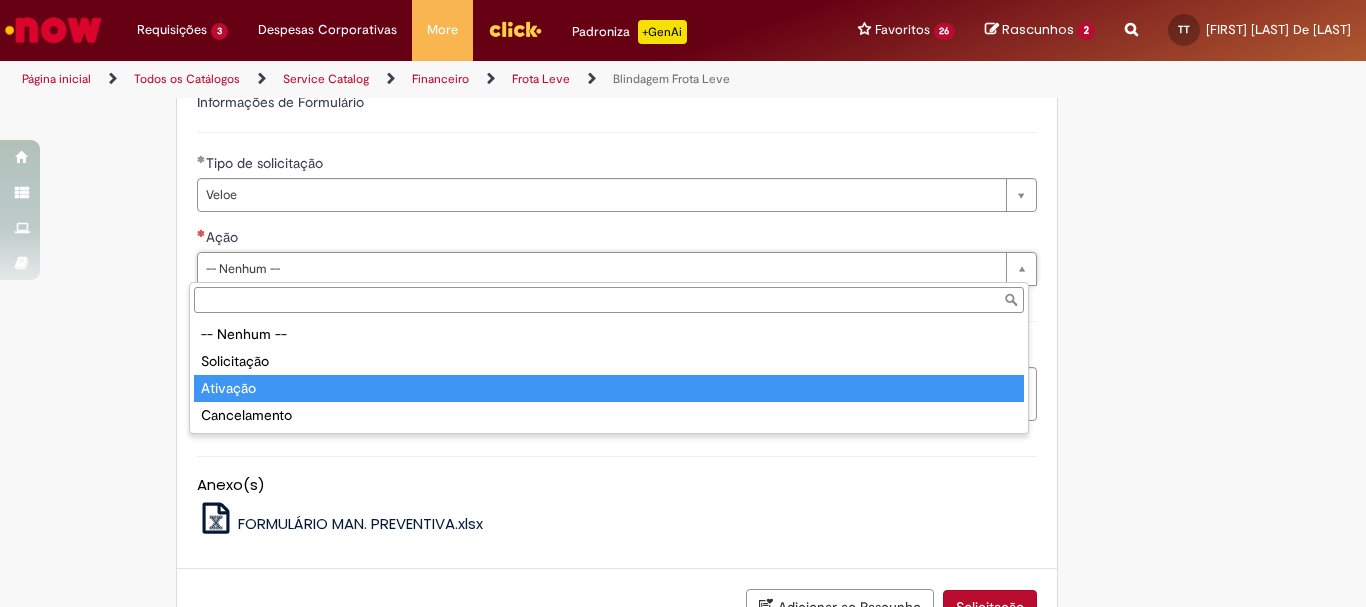 type on "********" 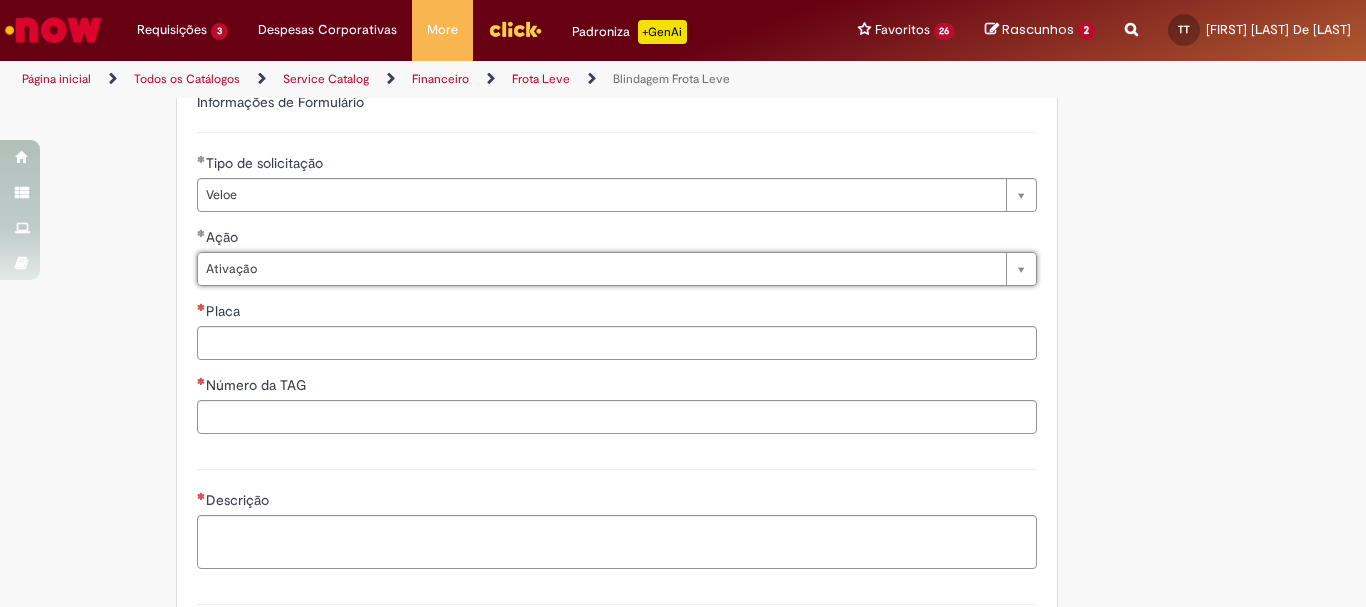 scroll, scrollTop: 1500, scrollLeft: 0, axis: vertical 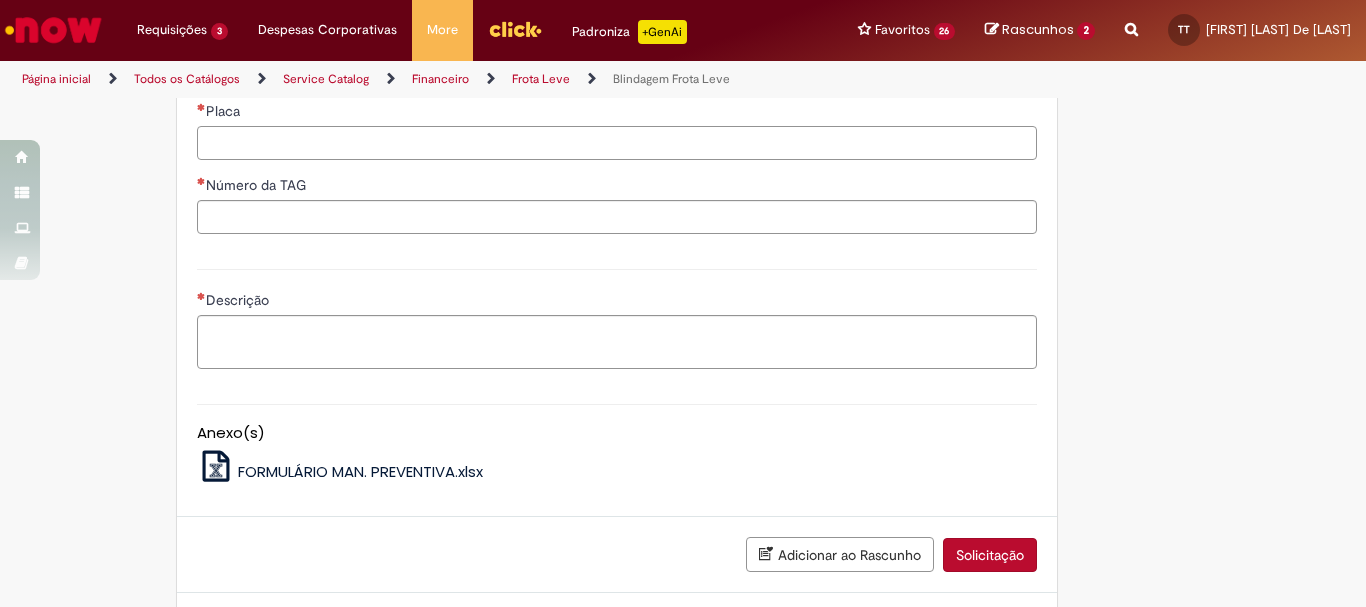 click on "Placa" at bounding box center [617, 143] 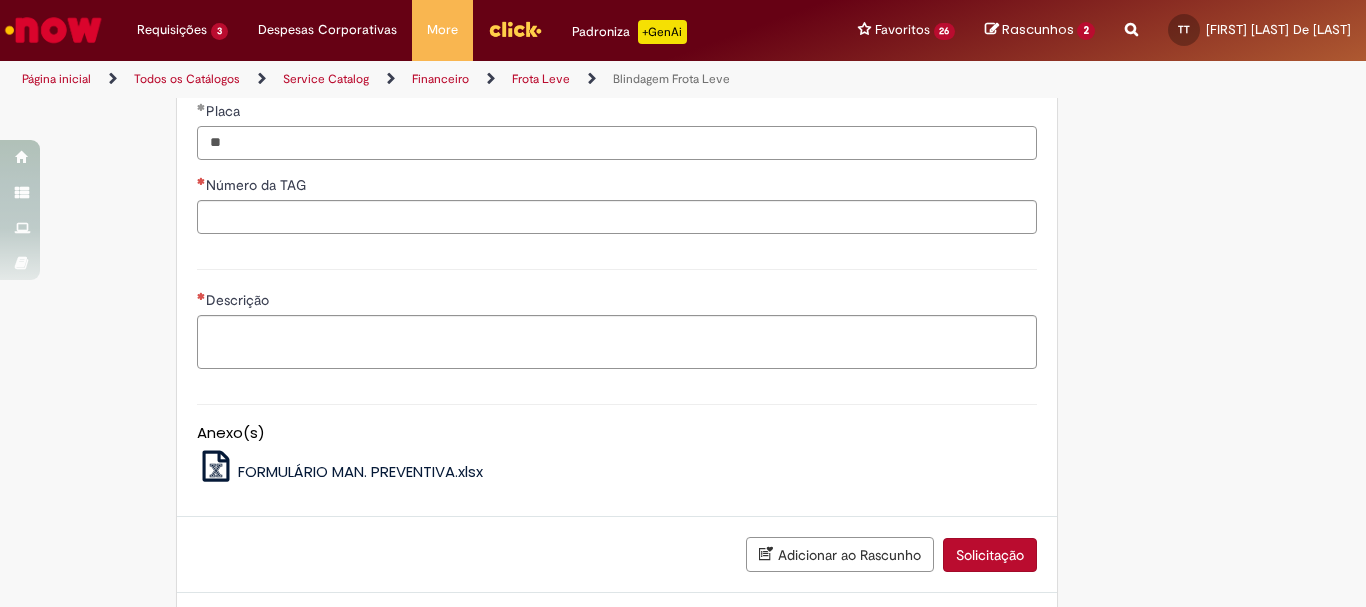 type on "*" 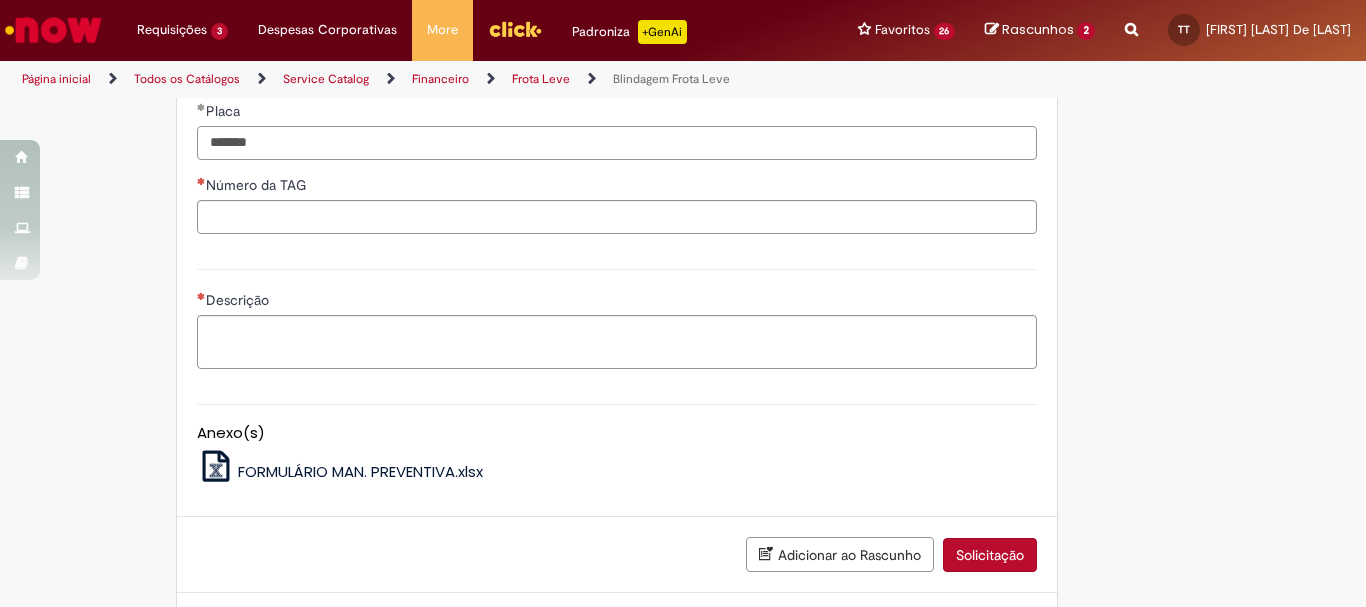 type on "*******" 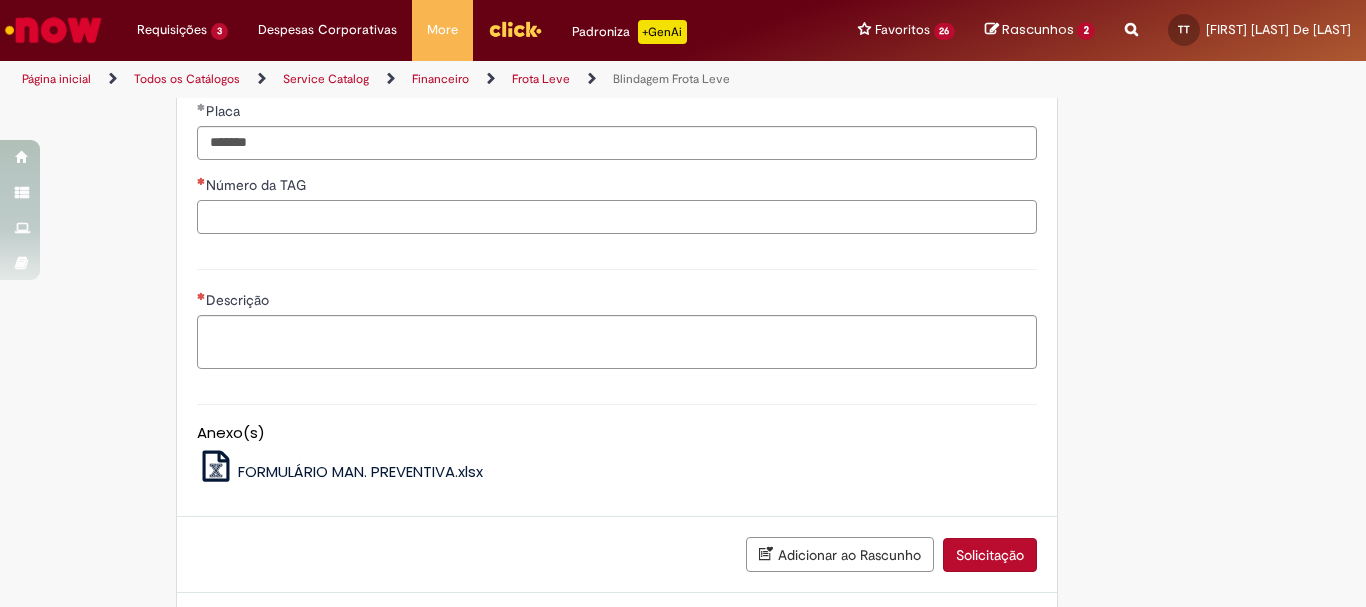 click on "Número da TAG" at bounding box center (617, 217) 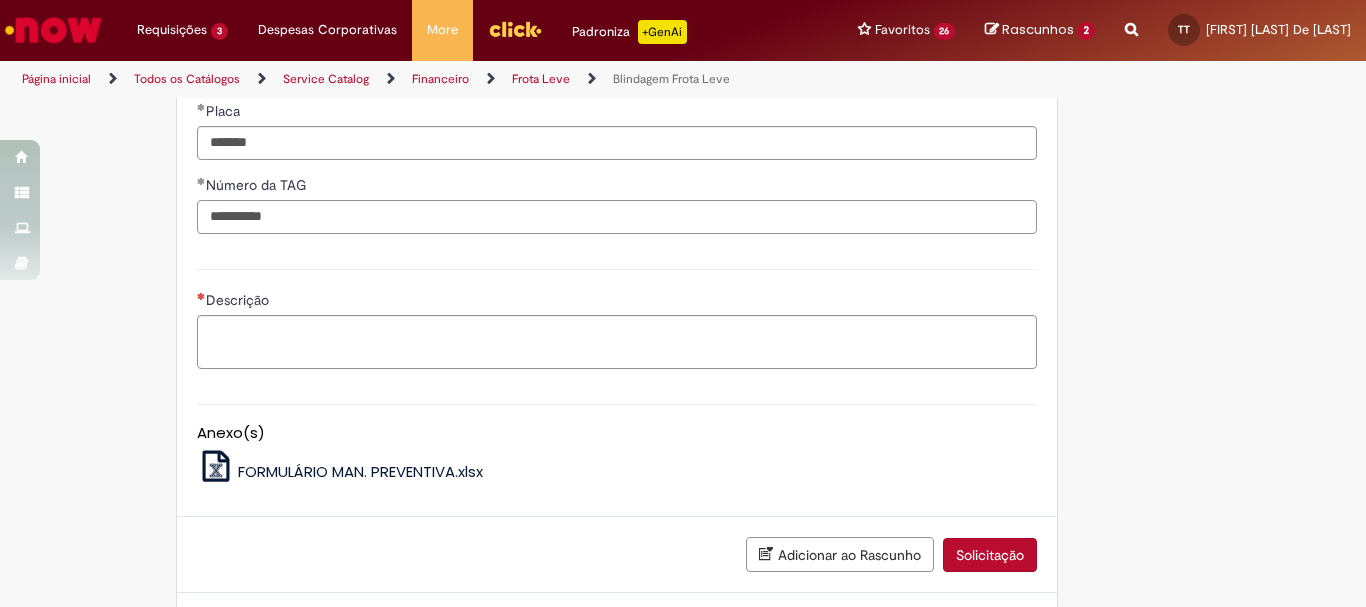 type on "**********" 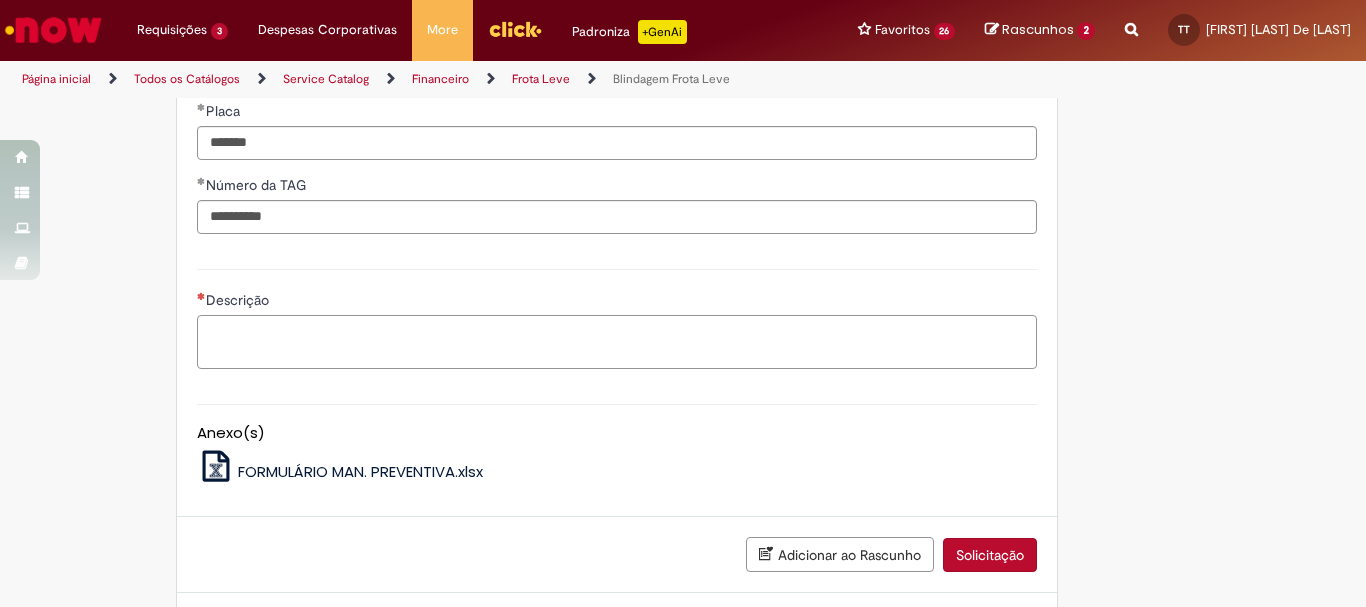 click on "Descrição" at bounding box center [617, 342] 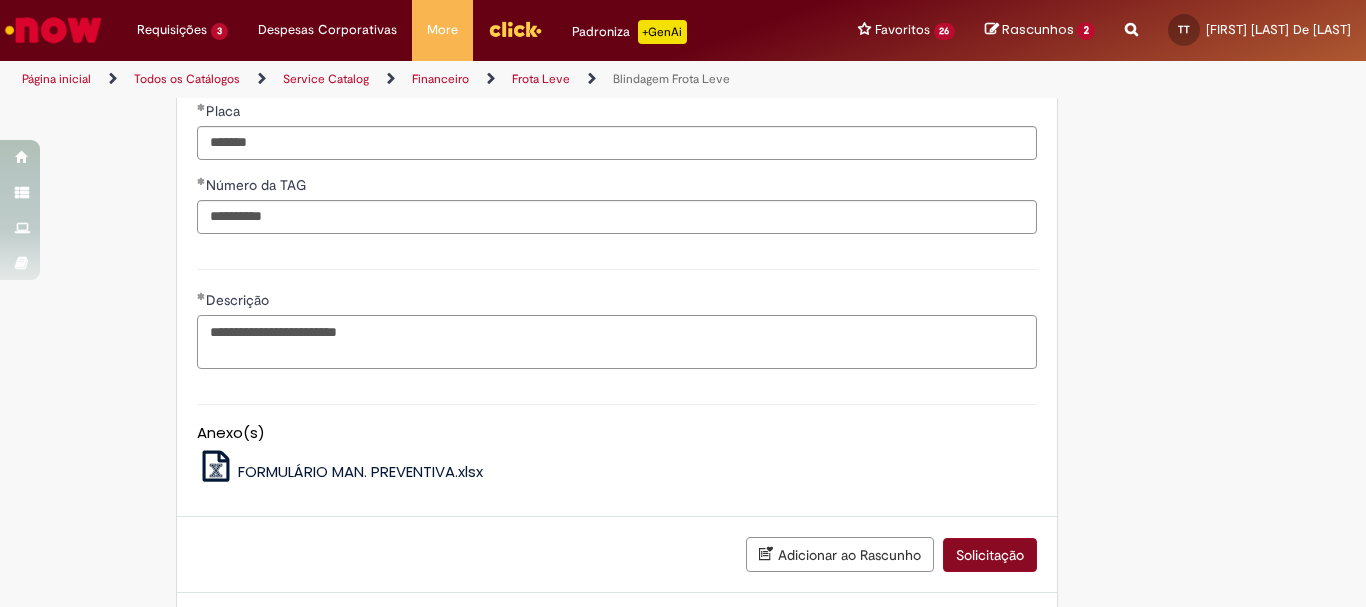type on "**********" 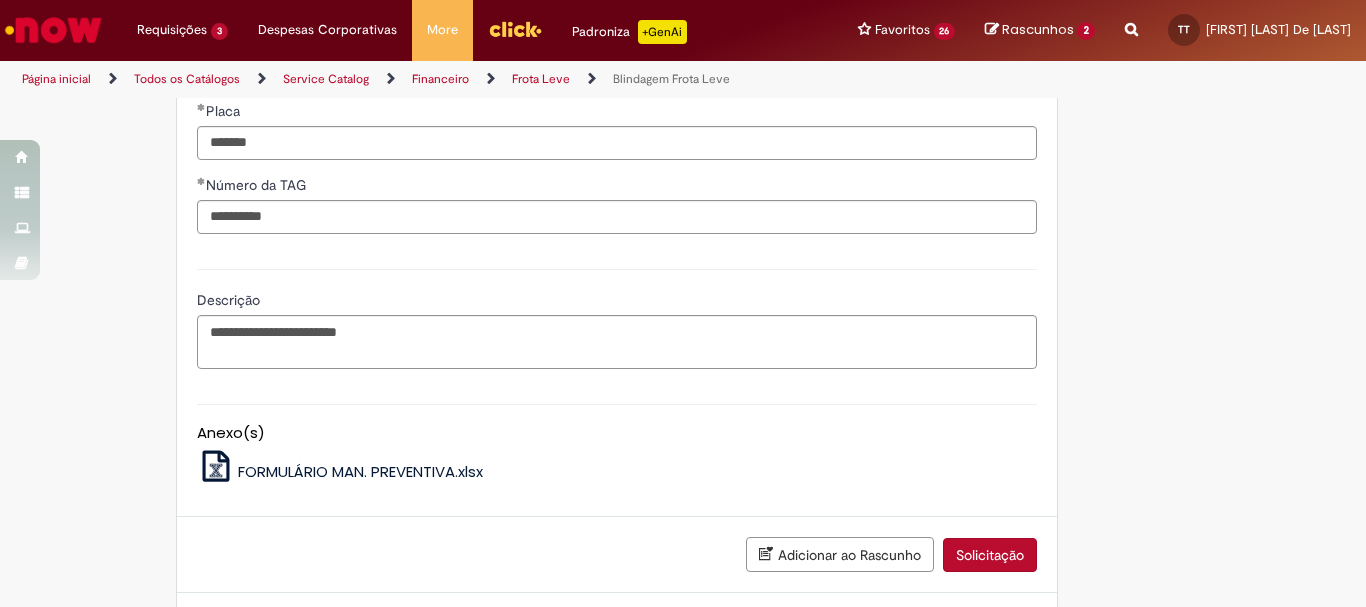 click on "Solicitação" at bounding box center (990, 555) 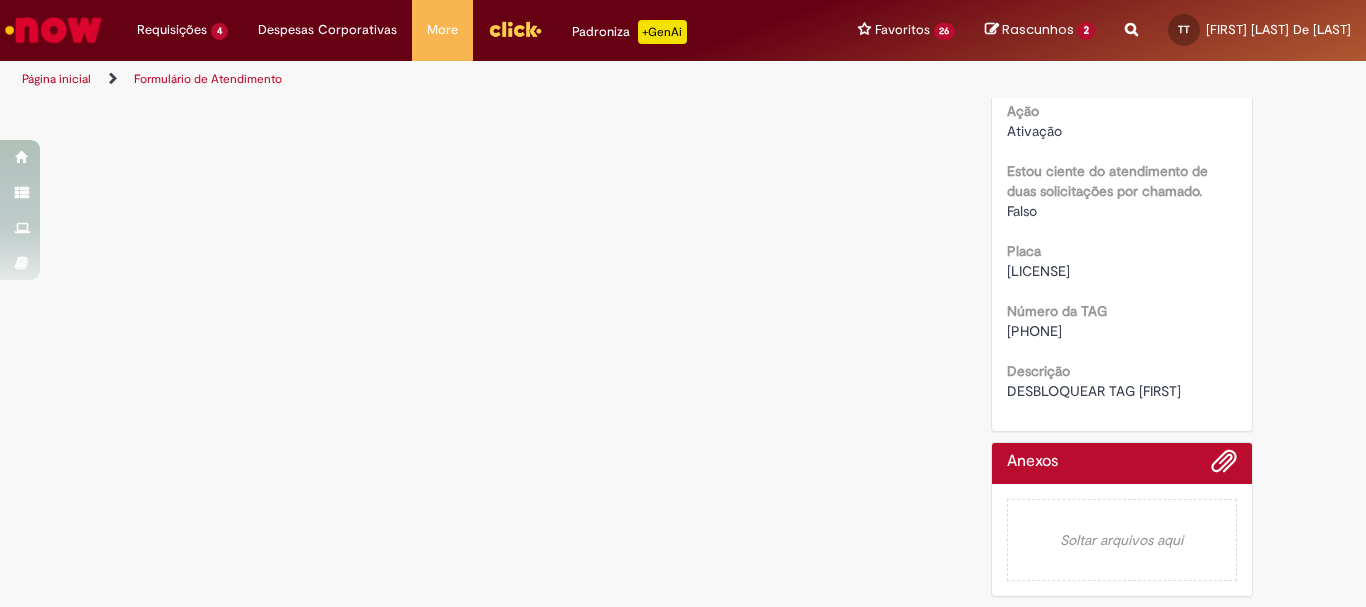 scroll, scrollTop: 0, scrollLeft: 0, axis: both 